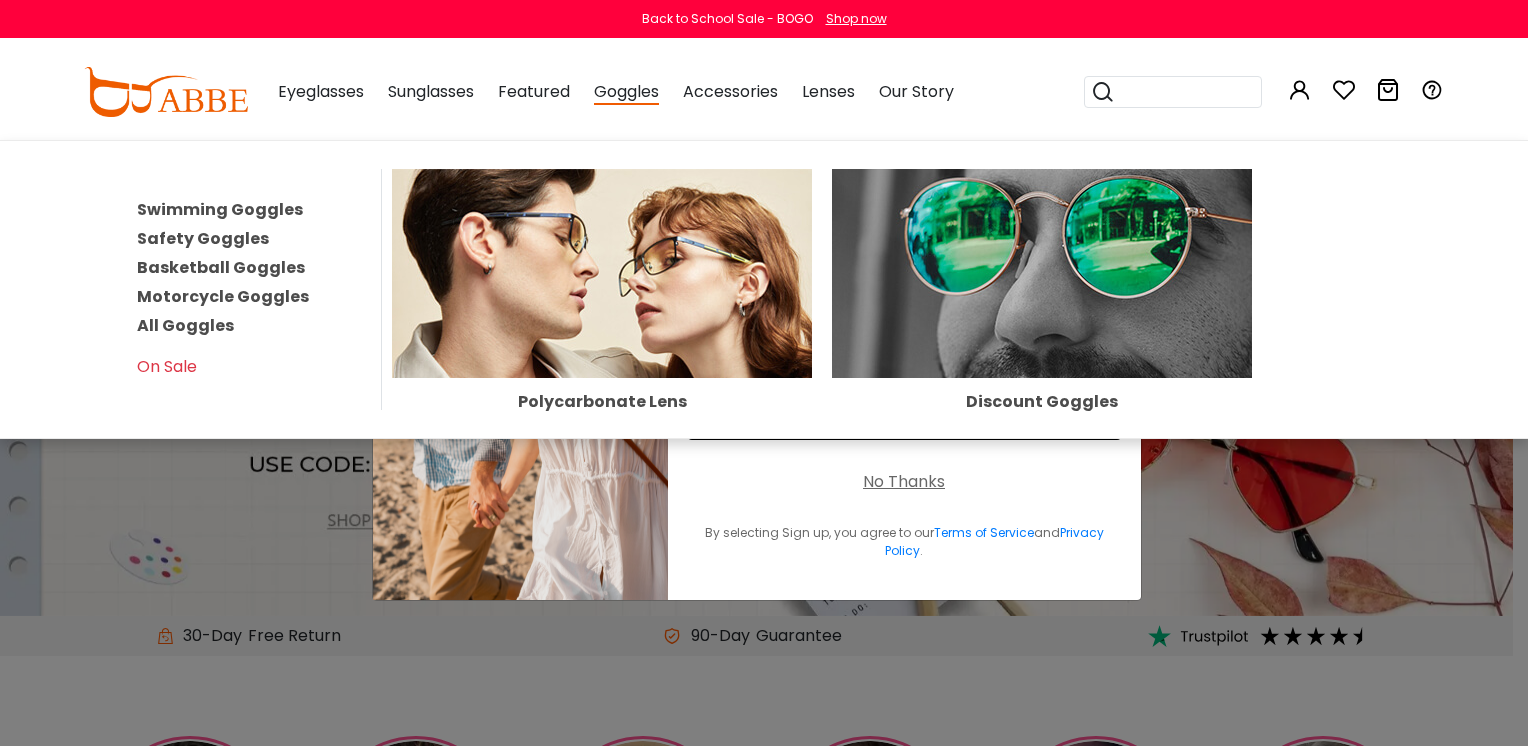 scroll, scrollTop: 0, scrollLeft: 0, axis: both 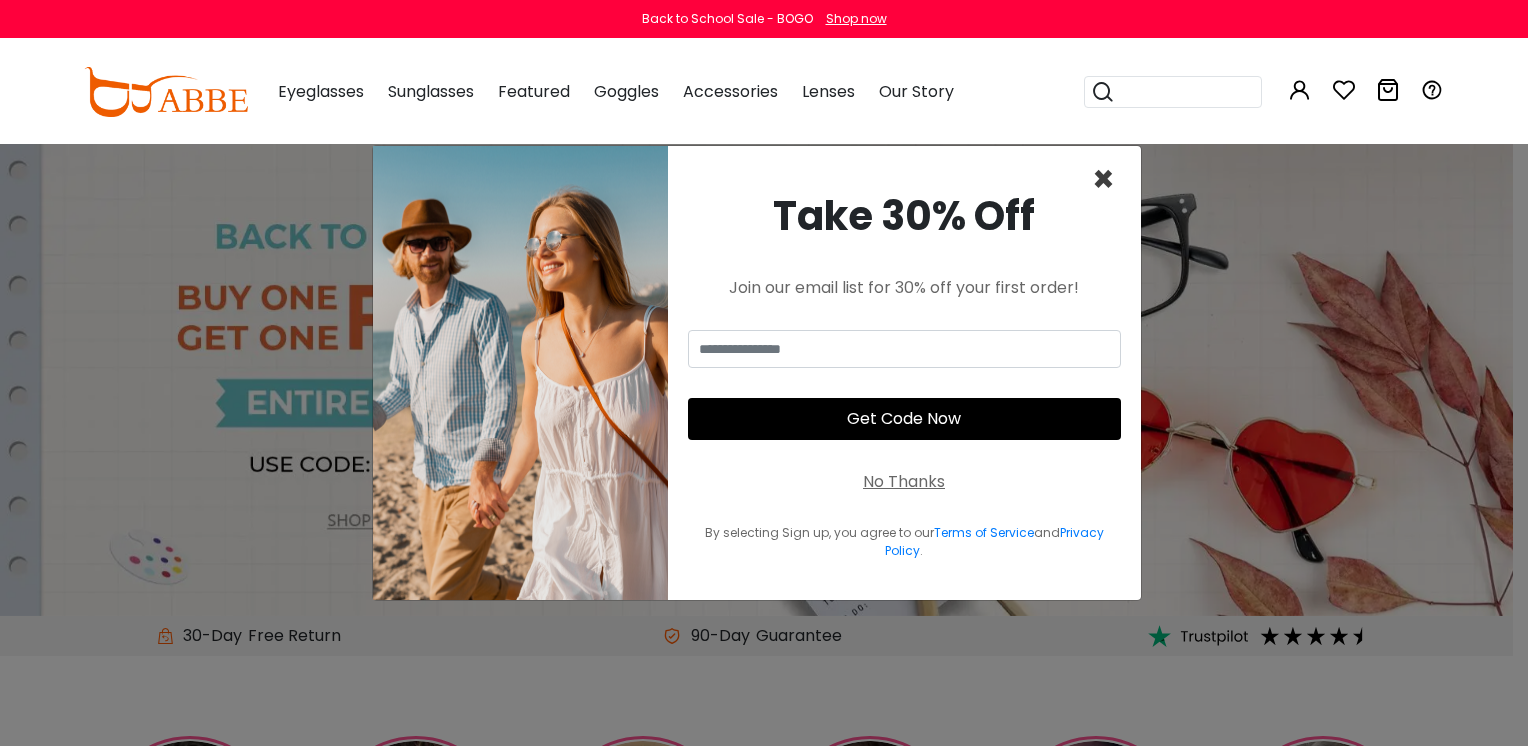 click on "×" at bounding box center (1103, 179) 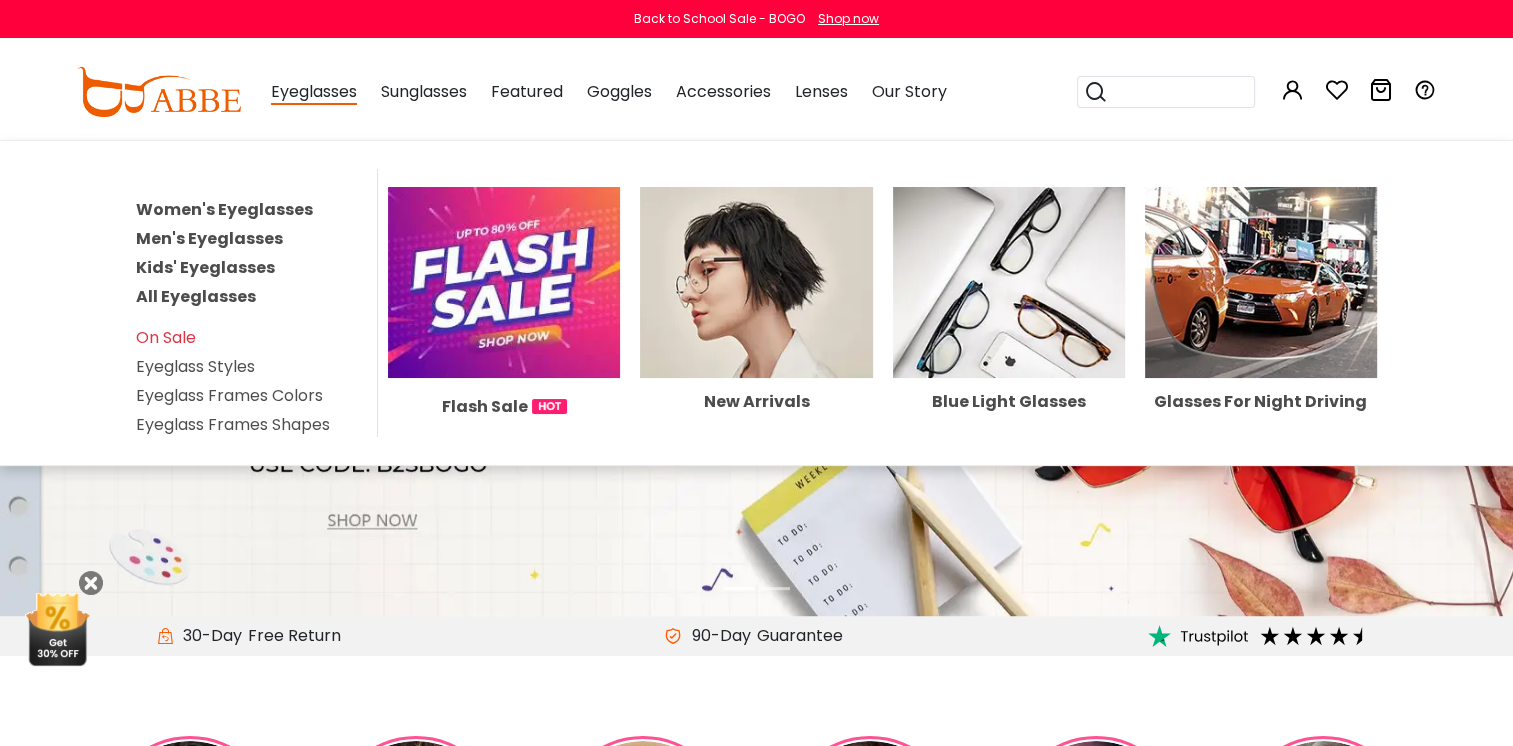 click on "All Eyeglasses" at bounding box center (196, 296) 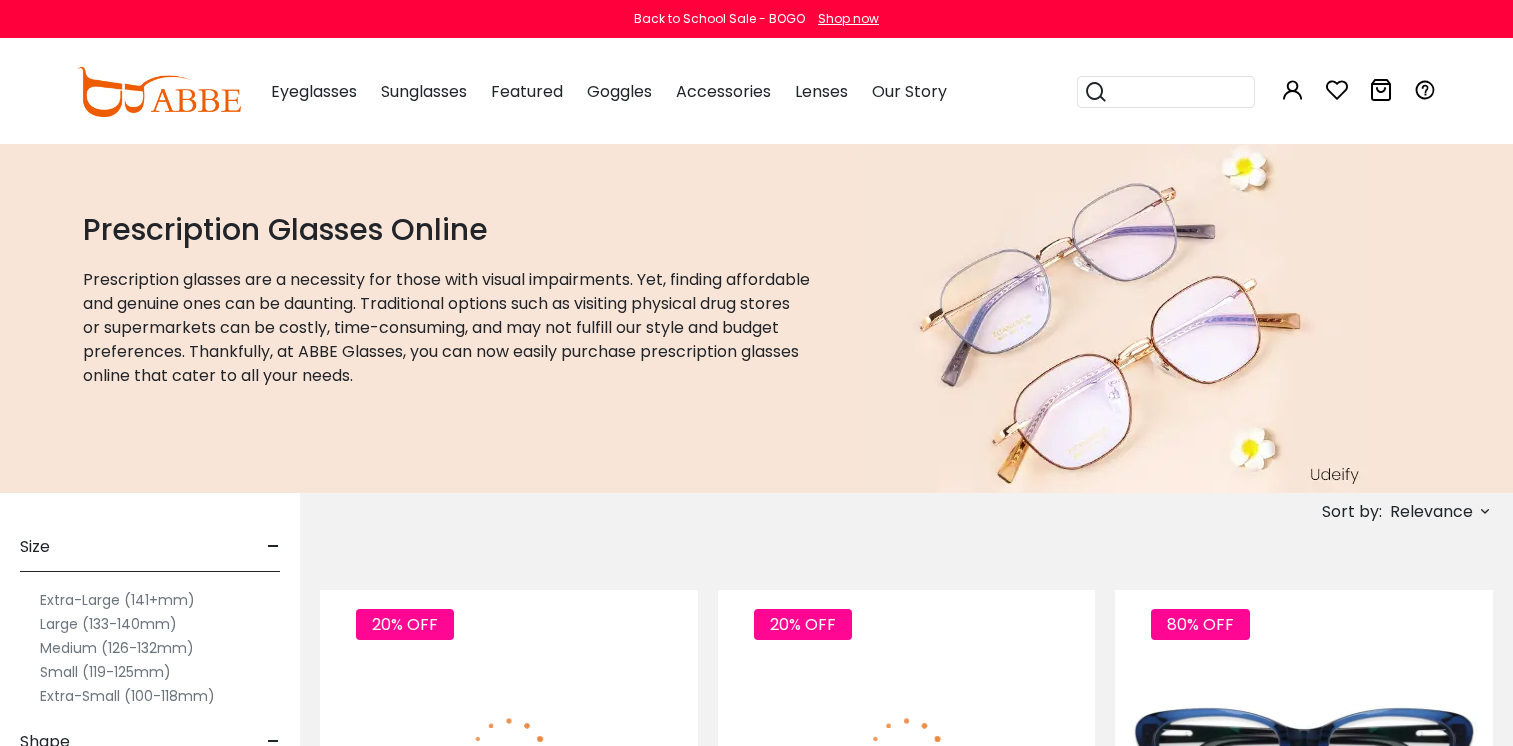 scroll, scrollTop: 0, scrollLeft: 0, axis: both 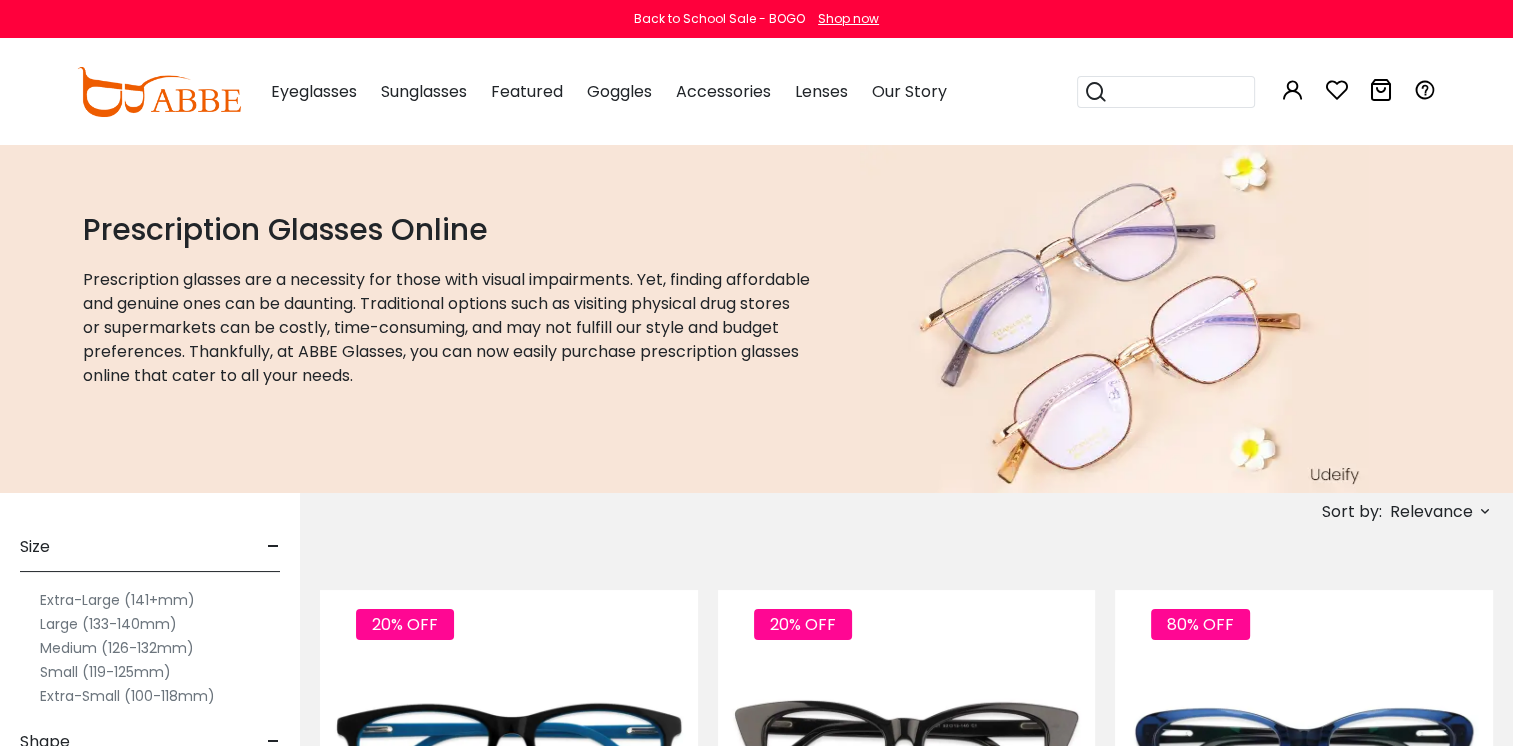 click on "Extra-Small (100-118mm)" at bounding box center [127, 696] 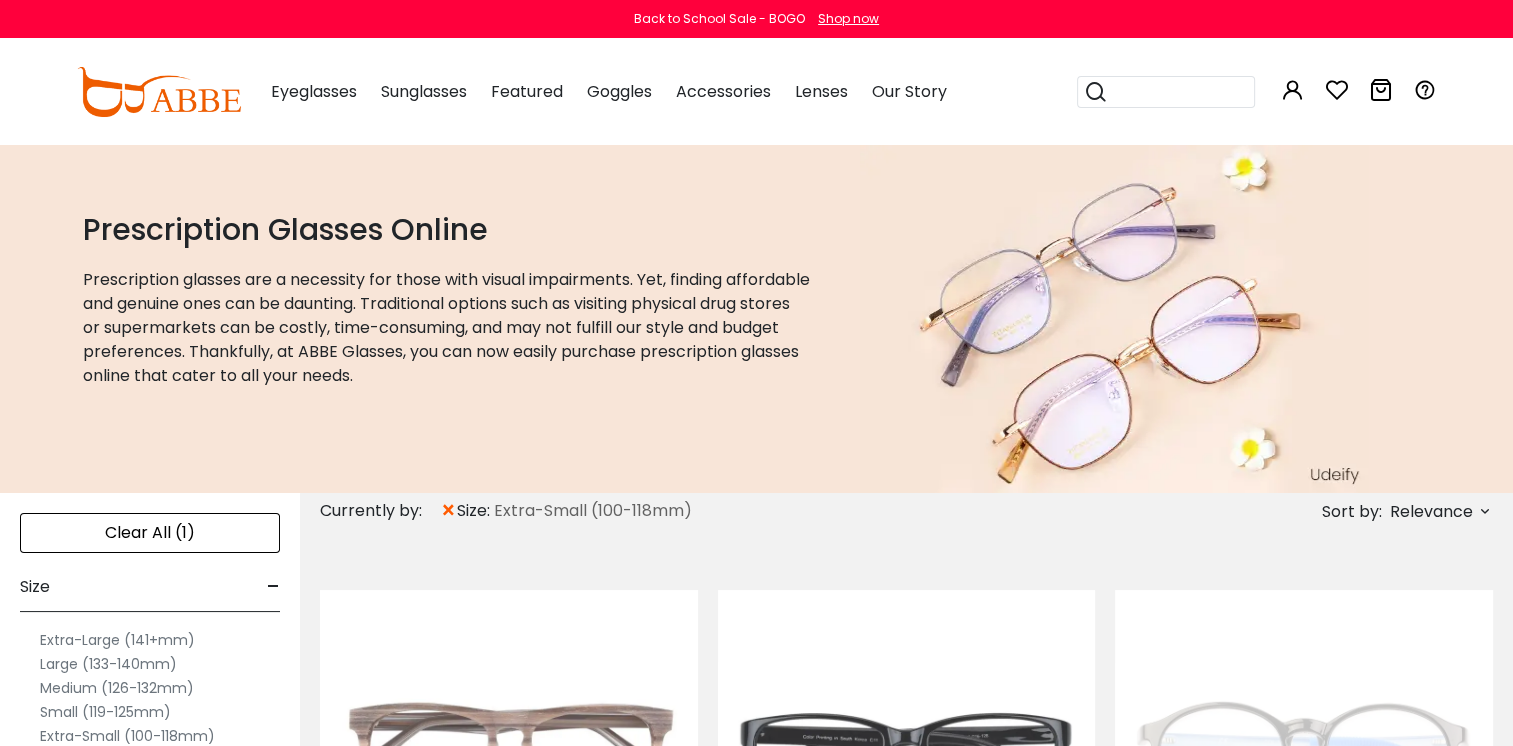scroll, scrollTop: 0, scrollLeft: 0, axis: both 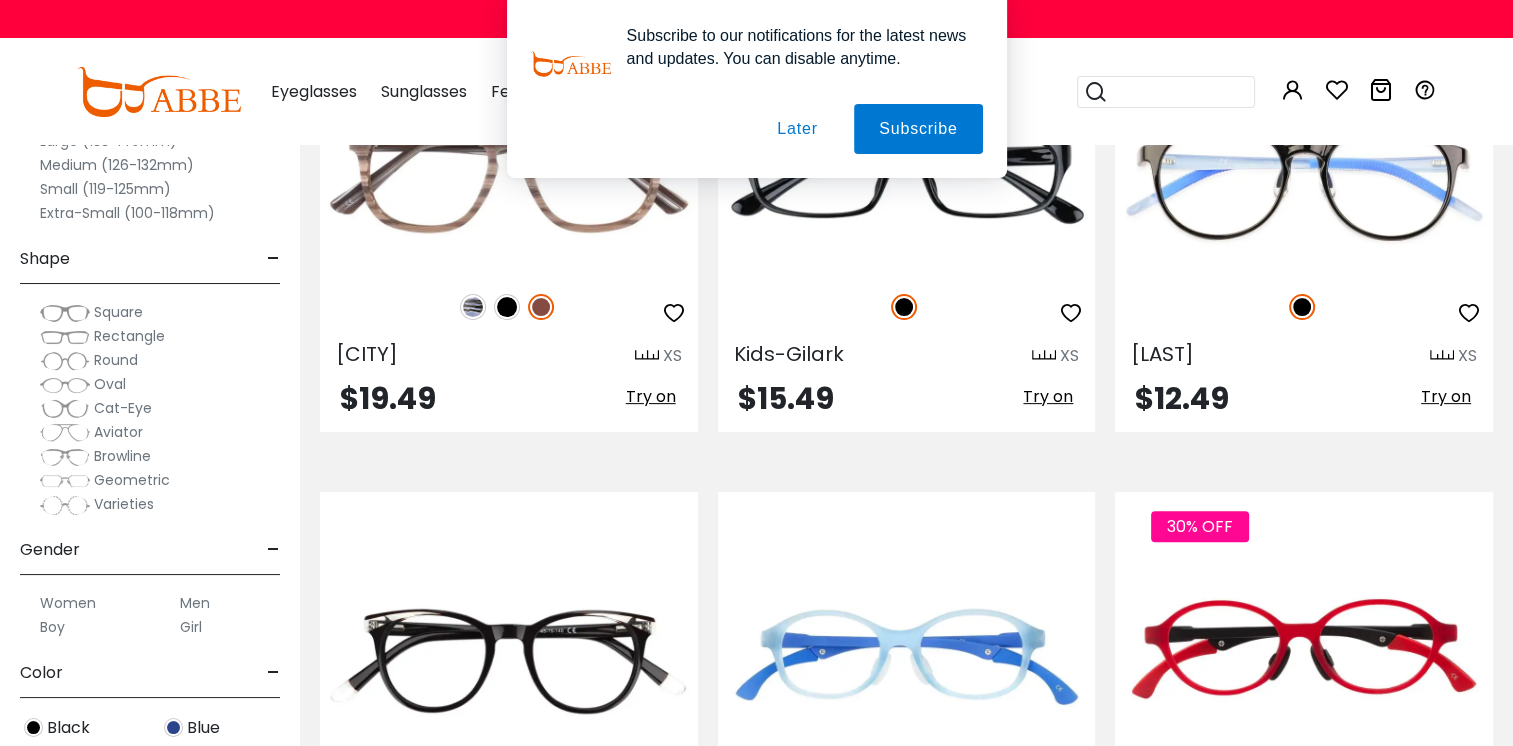 click on "Later" at bounding box center (0, 0) 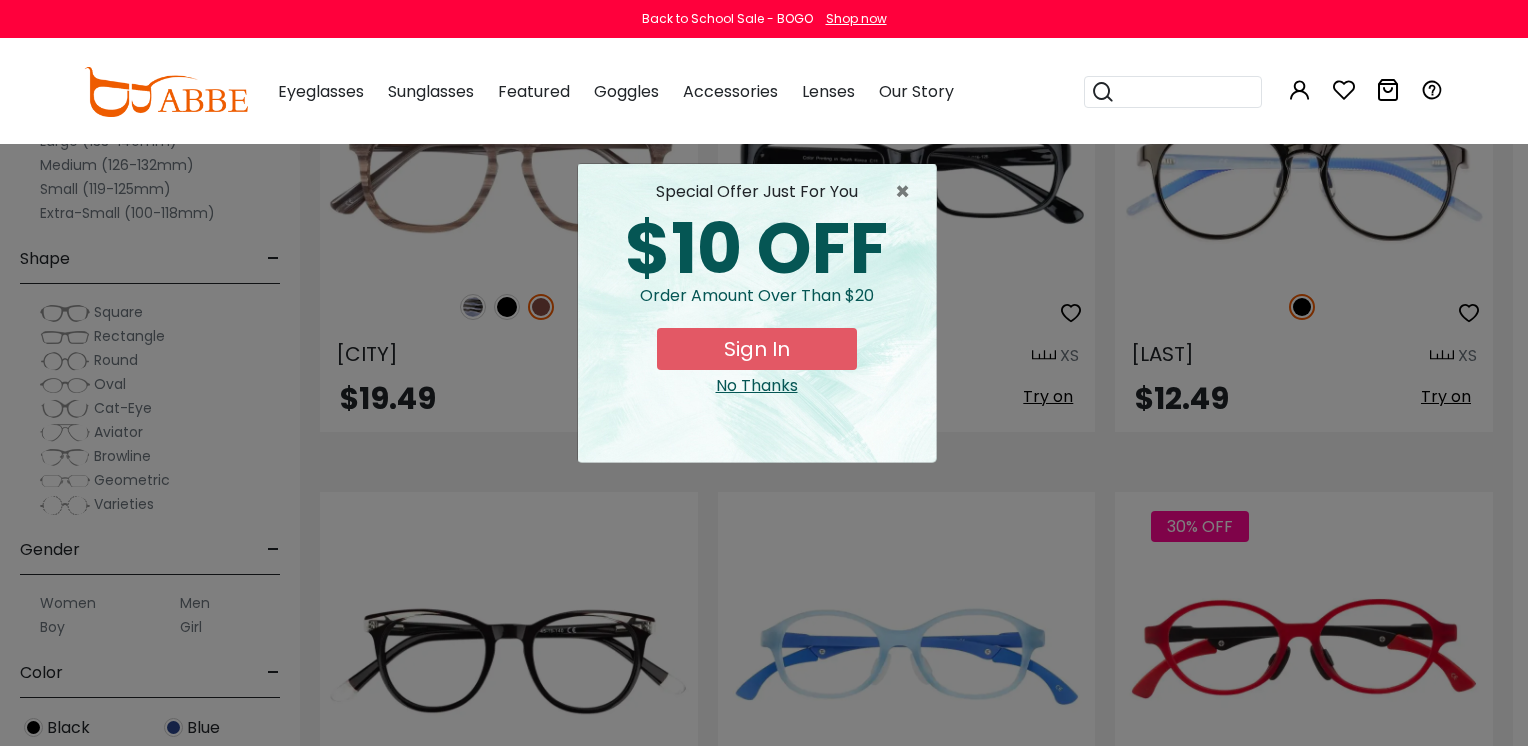 drag, startPoint x: 1521, startPoint y: 282, endPoint x: 1531, endPoint y: 362, distance: 80.622574 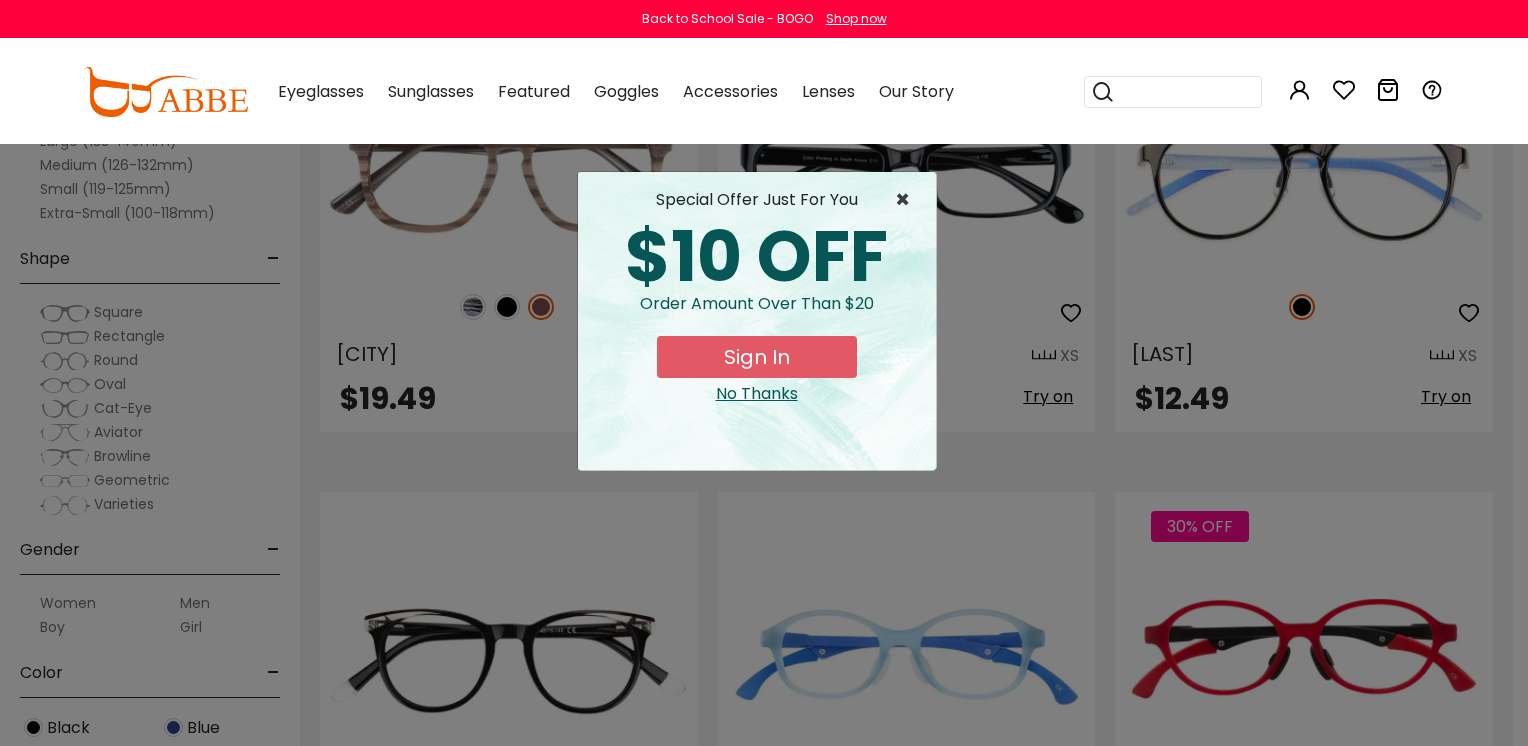 click on "×" at bounding box center [907, 200] 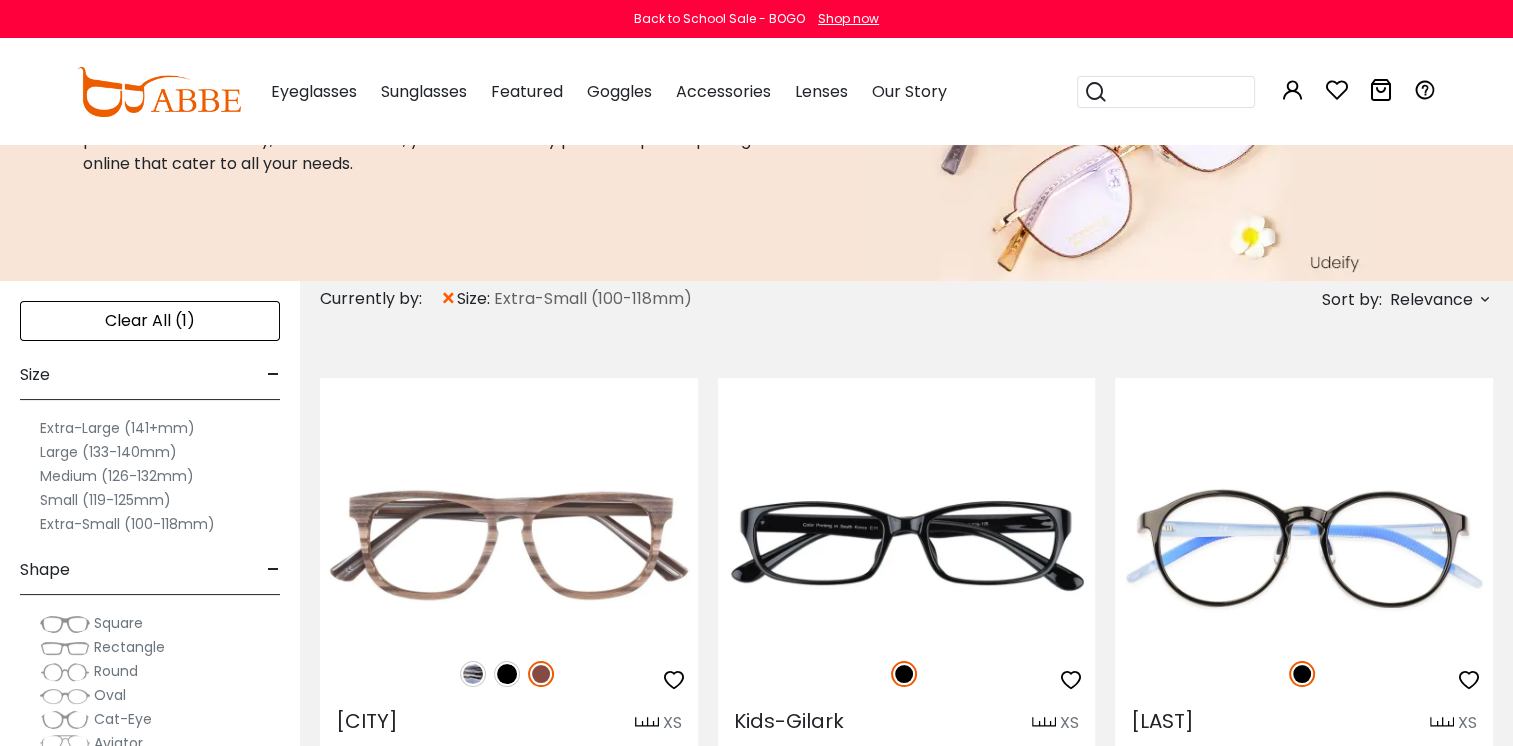 scroll, scrollTop: 196, scrollLeft: 0, axis: vertical 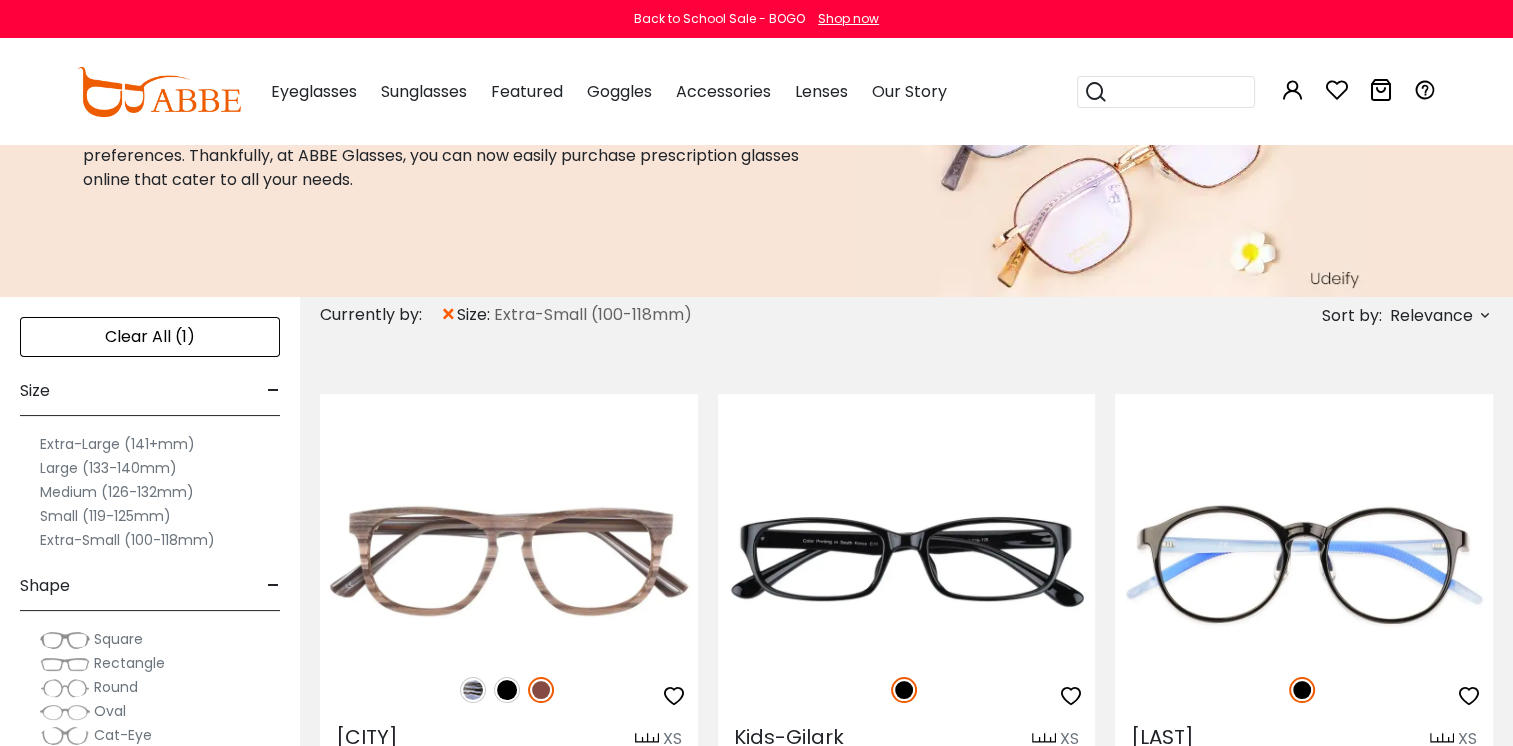 click on "×" at bounding box center [448, 315] 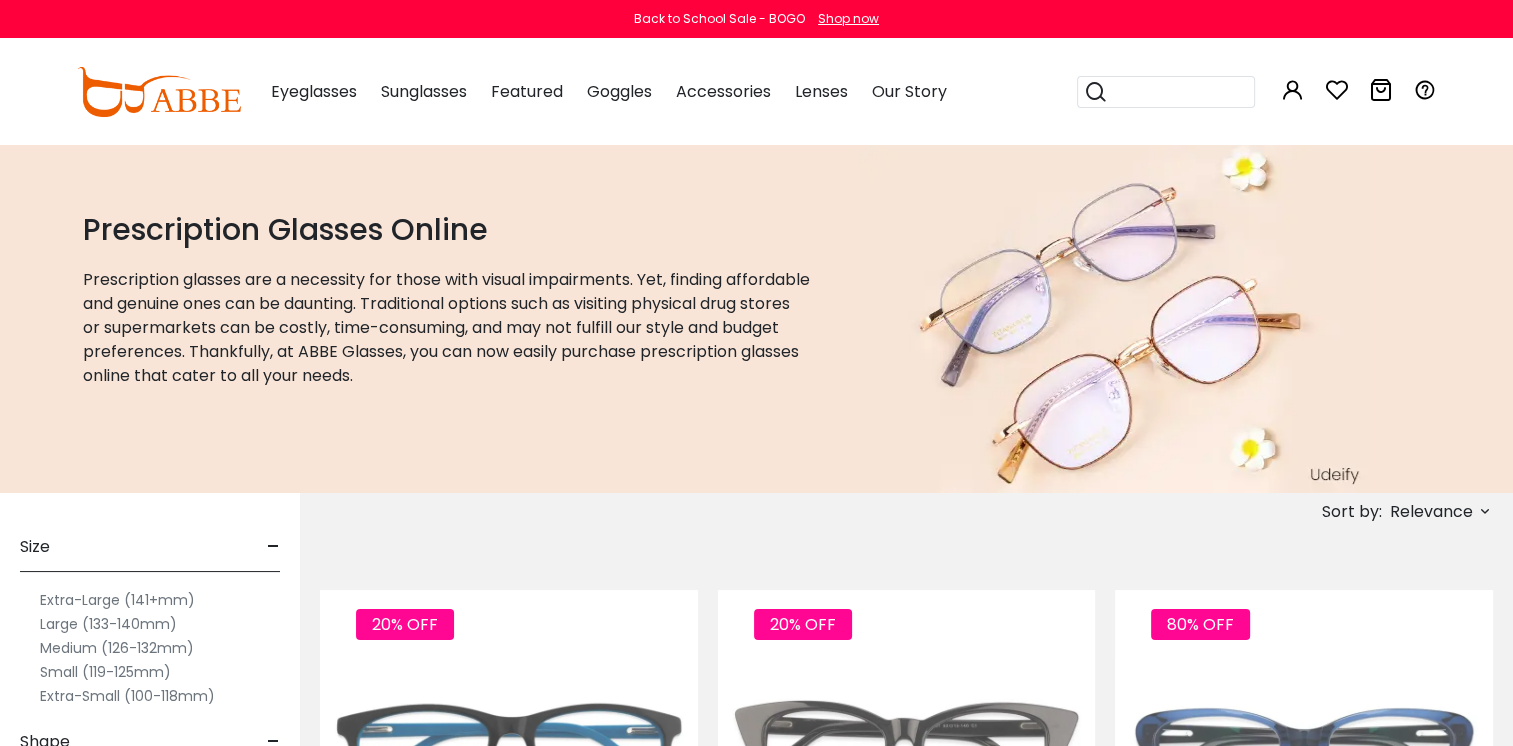 scroll, scrollTop: 0, scrollLeft: 0, axis: both 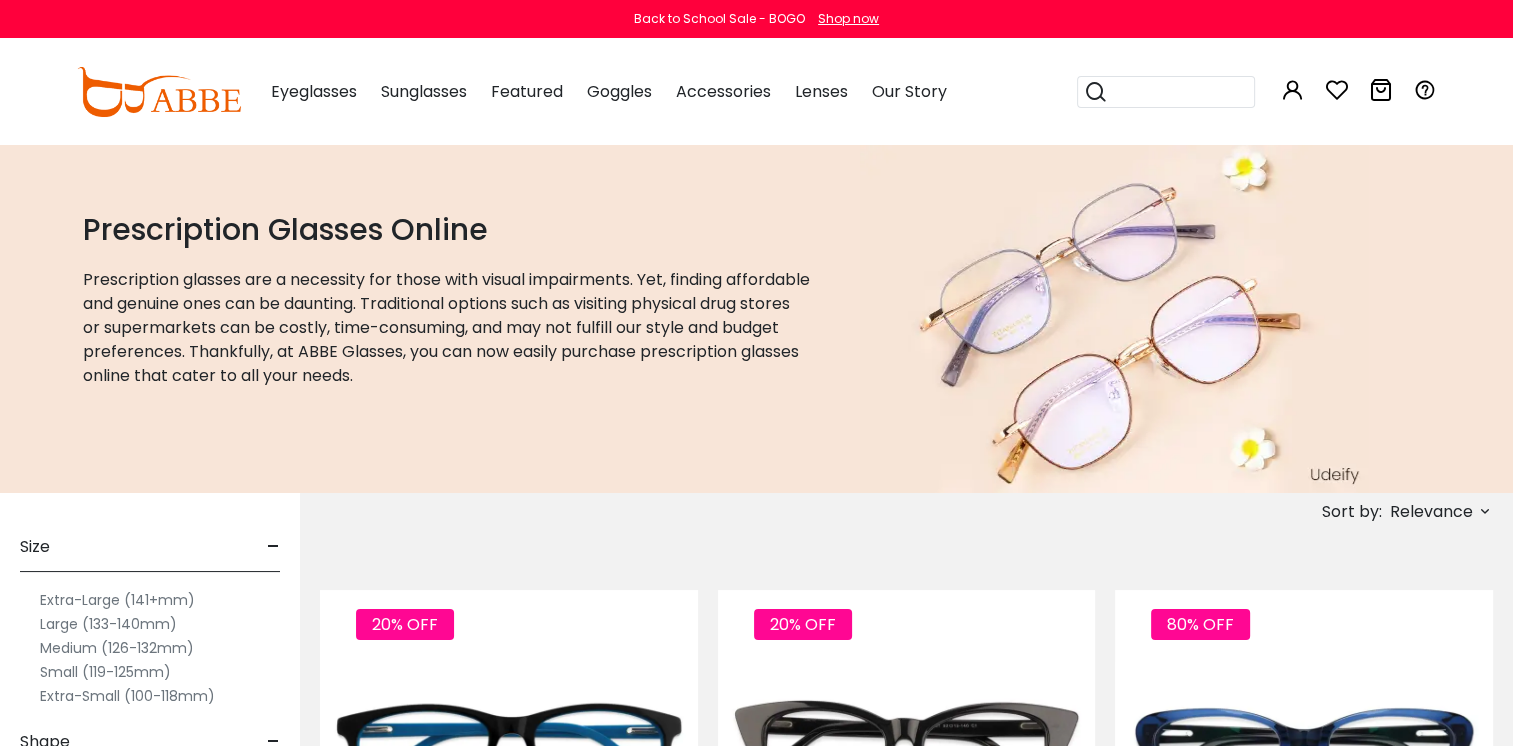 click on "Small (119-125mm)" at bounding box center [105, 672] 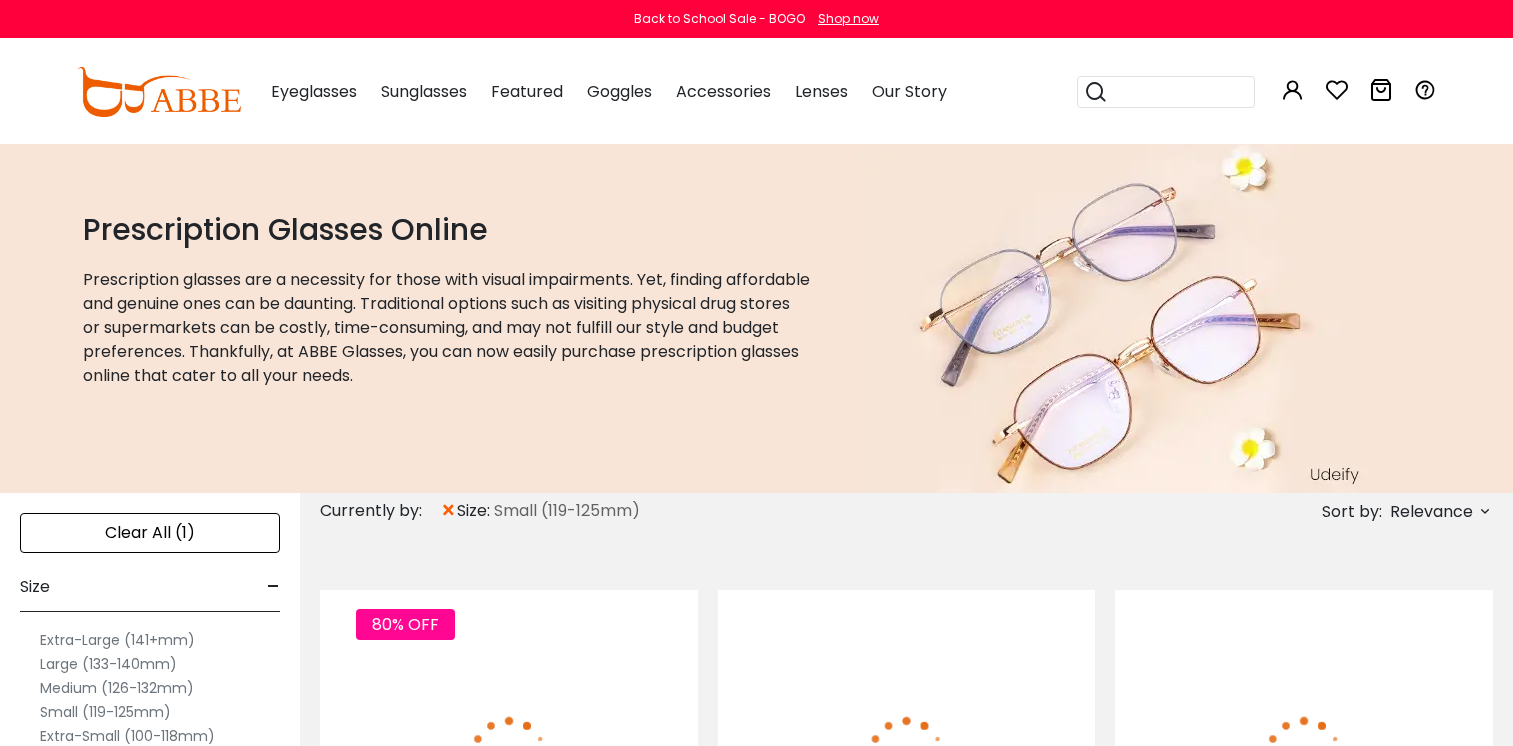 scroll, scrollTop: 0, scrollLeft: 0, axis: both 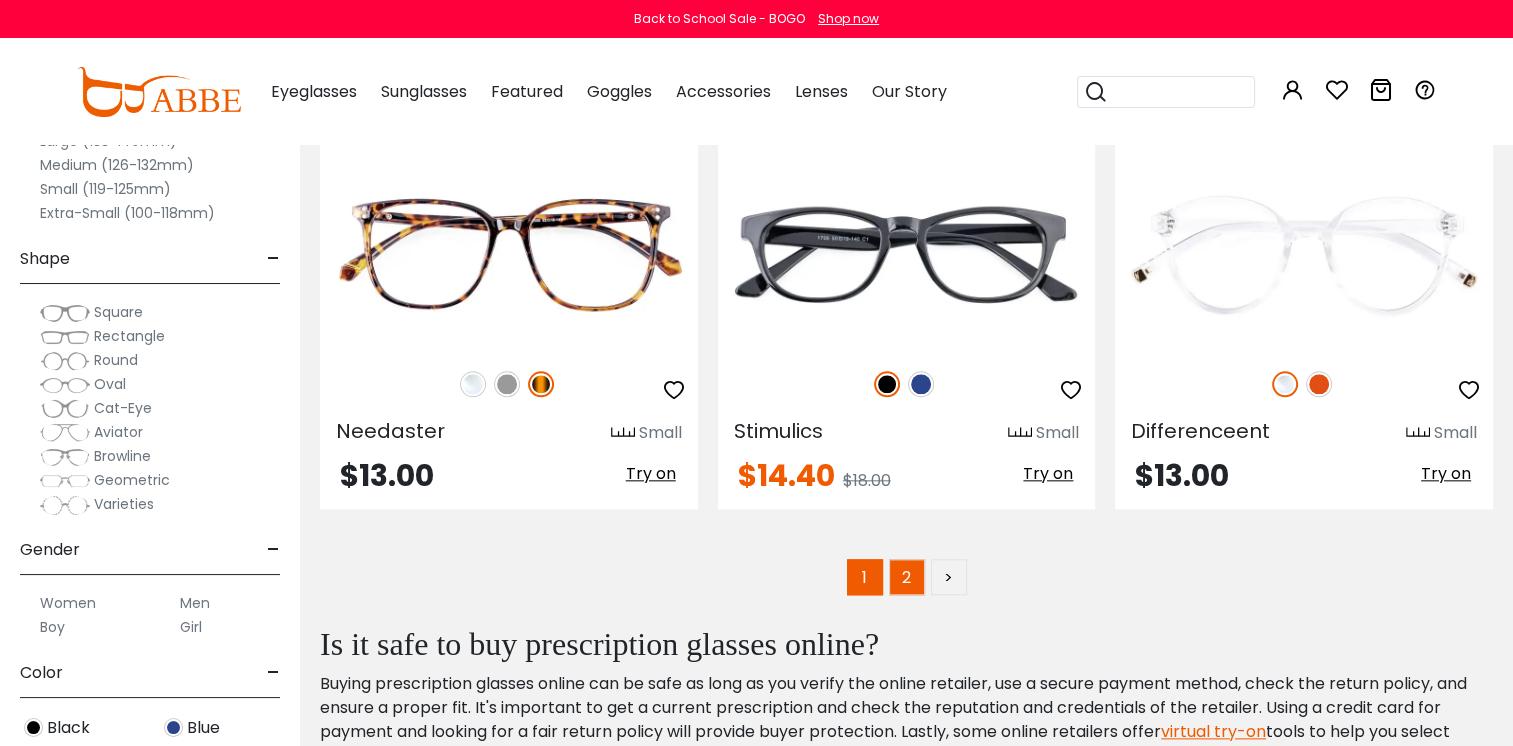 click on "2" at bounding box center [907, 577] 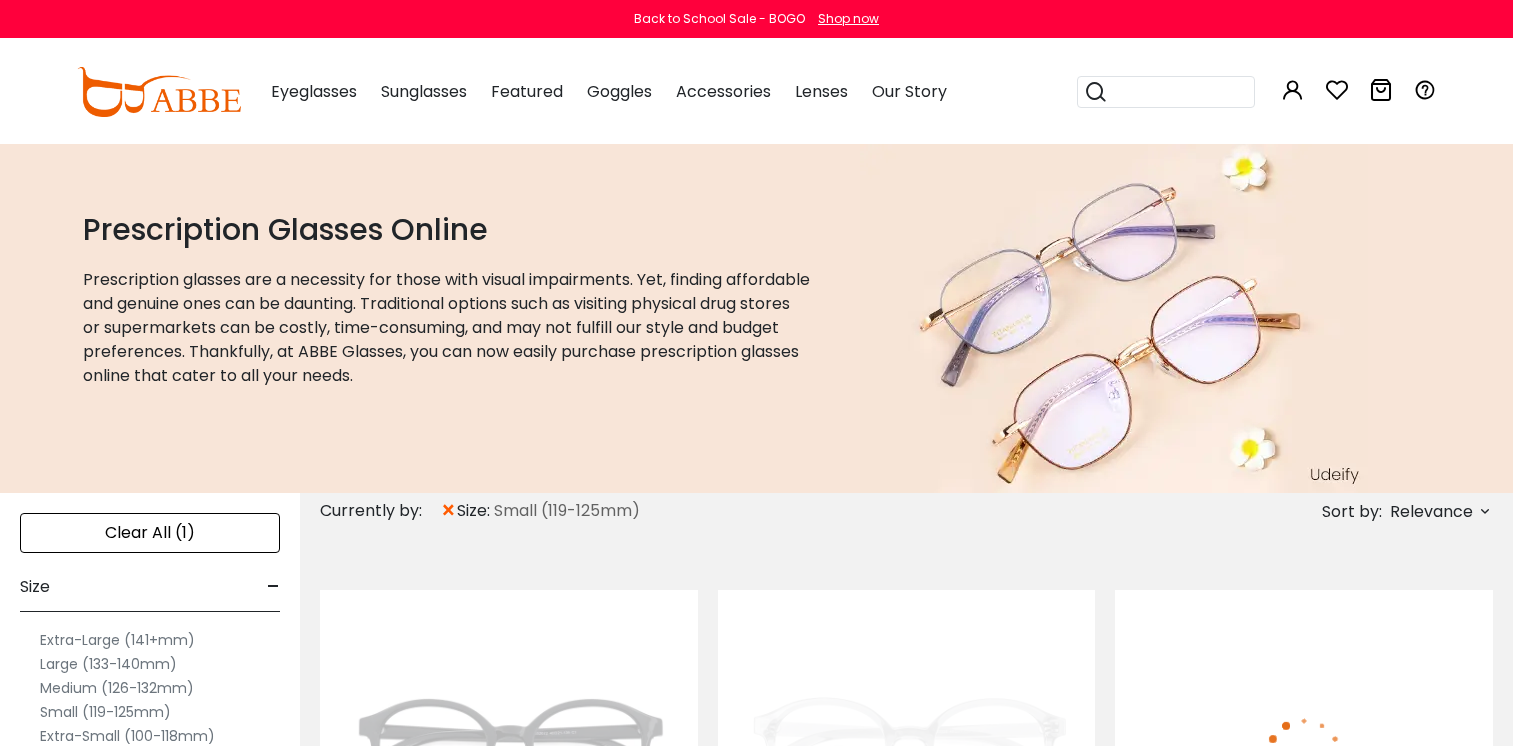 scroll, scrollTop: 0, scrollLeft: 0, axis: both 